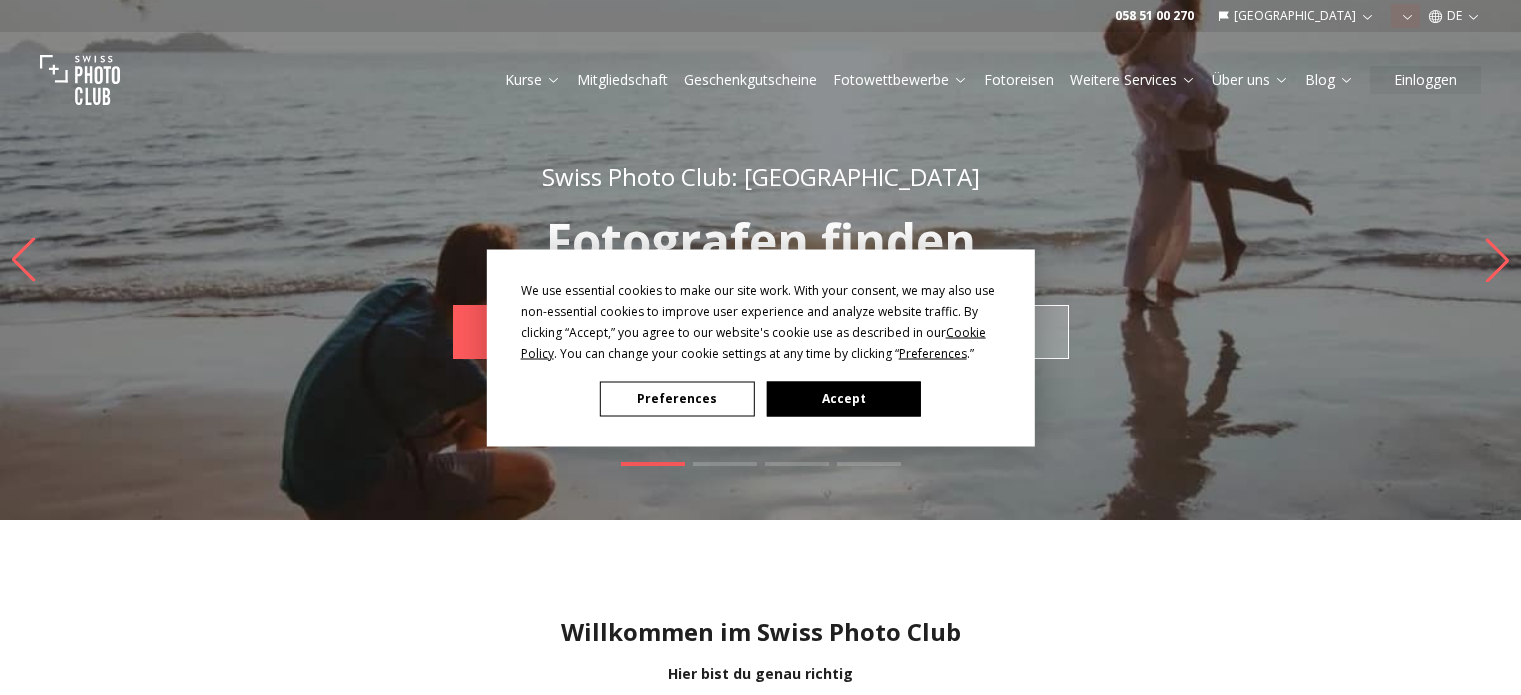 scroll, scrollTop: 0, scrollLeft: 0, axis: both 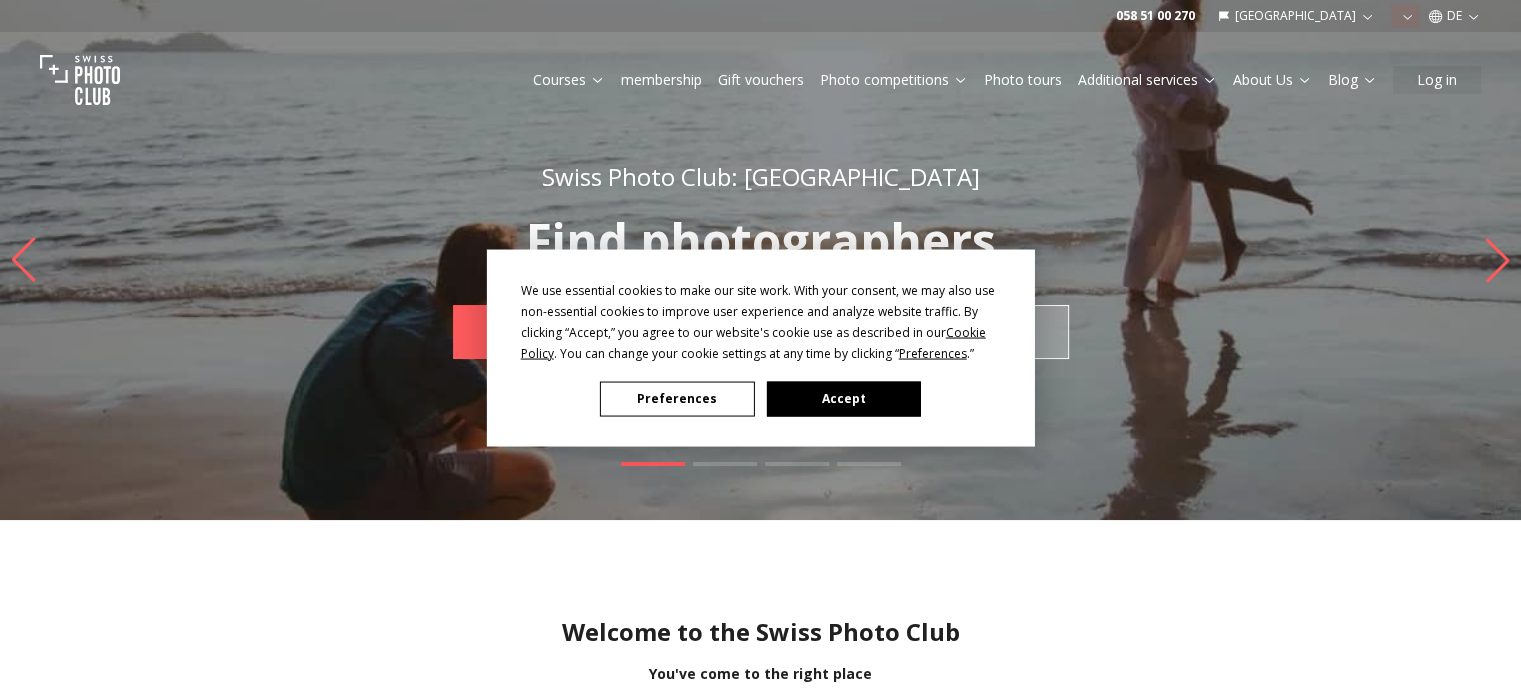 click on "Accept" at bounding box center (843, 398) 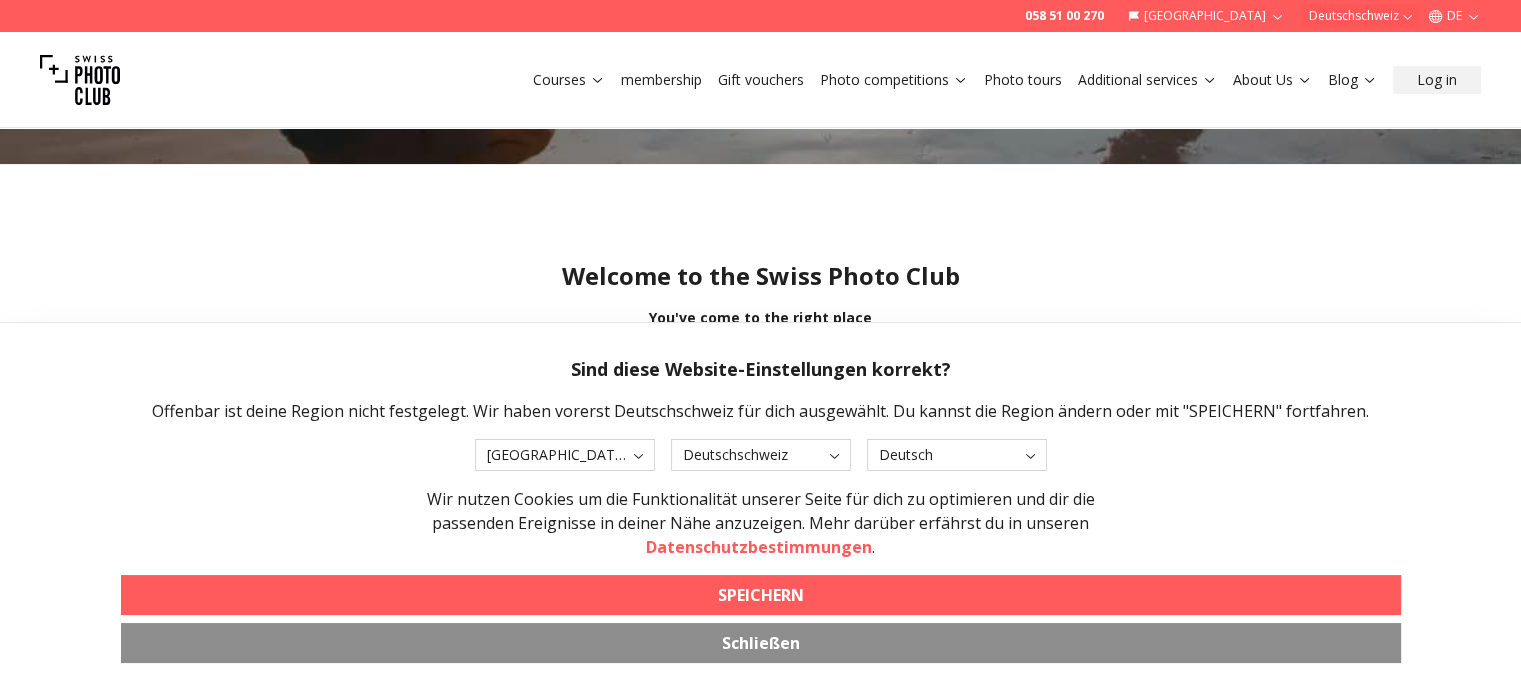 scroll, scrollTop: 500, scrollLeft: 0, axis: vertical 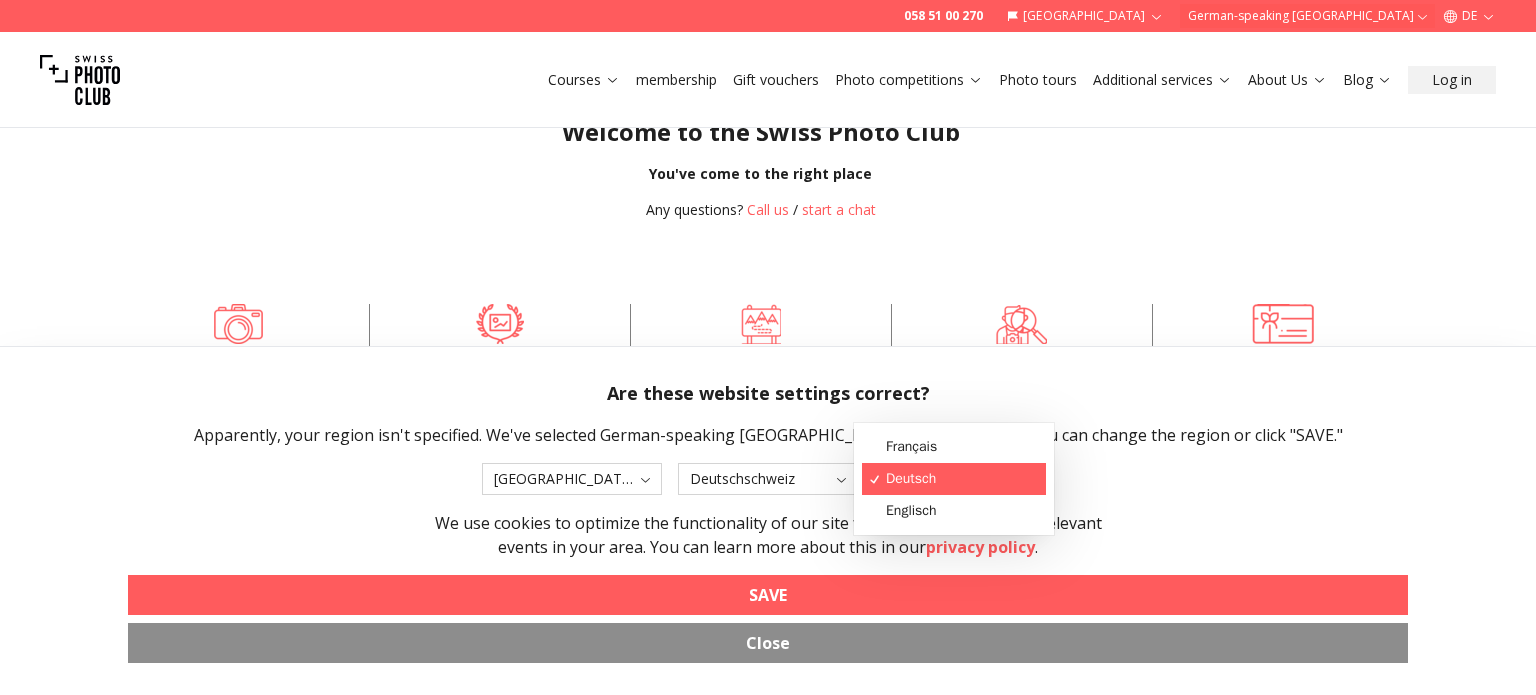 click on "058 51 00 270 [GEOGRAPHIC_DATA] German-speaking [GEOGRAPHIC_DATA] DE Courses membership Gift vouchers Photo competitions Photo tours Additional services About Us Blog Log in Swiss Photo Club: [GEOGRAPHIC_DATA] Find photographers FIND NOW rental studio Swiss Photo Club: [GEOGRAPHIC_DATA] Photo tours DESTINATIONS Photo competitions Swiss Photo Club: [GEOGRAPHIC_DATA] JOIN NOW Swiss Photo Club: [GEOGRAPHIC_DATA] Learn to photograph Courses Gift vouchers Welcome to the Swiss Photo Club You've come to the right place Any questions?    Call us    /   start a chat Learn to photograph Photo competitions Photo tours Find photographers Gift vouchers Learn to photograph Take better photos, guaranteed. Classes for all levels, taught in small groups by the best instructors in the industry. Convenient location and in the language of your choice. Discover for yourself why we've received an average rating of 4.9/5 from more than 500 participants. VIEW COURSES BECOME A MEMBER PhotoBastei [DATE]  -  [DATE] PhotoBastei Galerie Renaissance  -" at bounding box center [760, 1959] 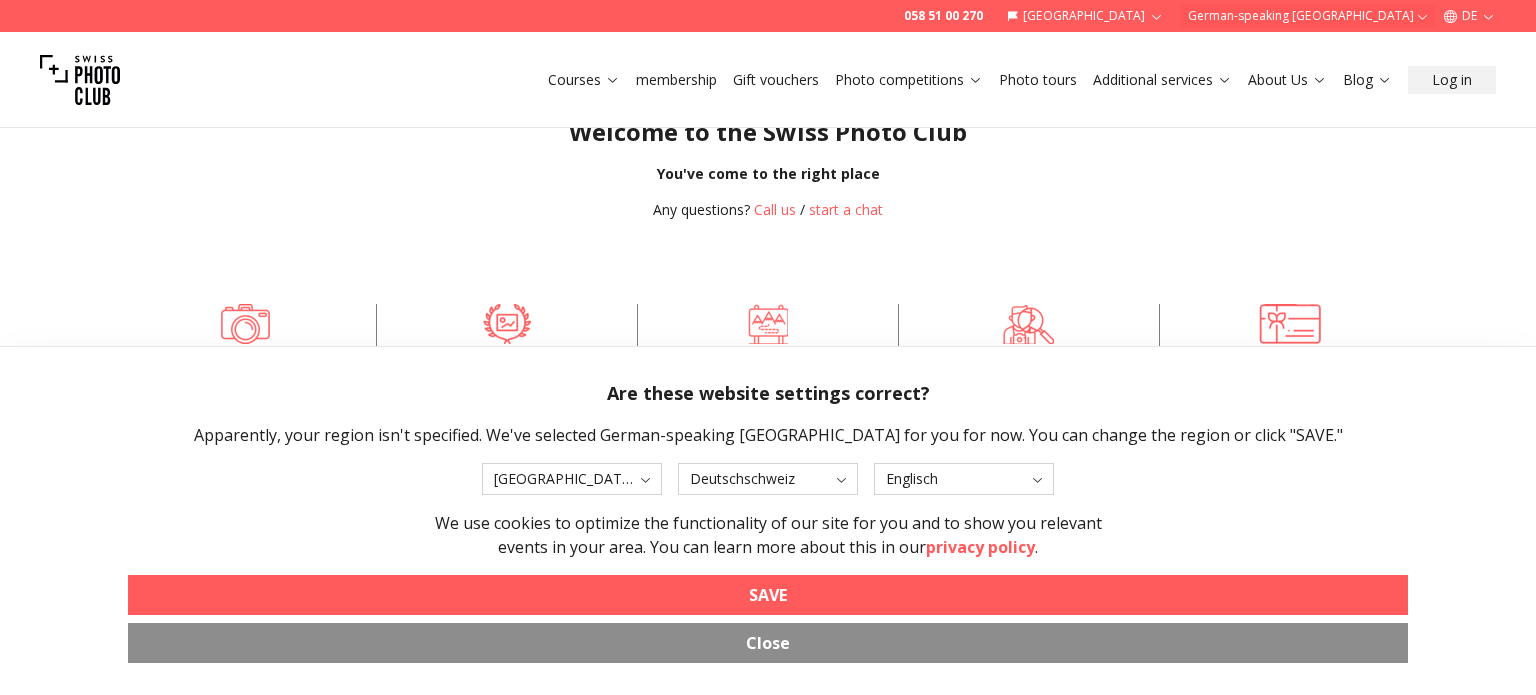 click on "058 51 00 270 [GEOGRAPHIC_DATA] German-speaking [GEOGRAPHIC_DATA] DE Courses membership Gift vouchers Photo competitions Photo tours Additional services About Us Blog Log in Swiss Photo Club: [GEOGRAPHIC_DATA] Find photographers FIND NOW rental studio Swiss Photo Club: [GEOGRAPHIC_DATA] Photo tours DESTINATIONS Photo competitions Swiss Photo Club: [GEOGRAPHIC_DATA] JOIN NOW Swiss Photo Club: [GEOGRAPHIC_DATA] Learn to photograph Courses Gift vouchers Welcome to the Swiss Photo Club You've come to the right place Any questions?    Call us    /   start a chat Learn to photograph Photo competitions Photo tours Find photographers Gift vouchers Learn to photograph Take better photos, guaranteed. Classes for all levels, taught in small groups by the best instructors in the industry. Convenient location and in the language of your choice. Discover for yourself why we've received an average rating of 4.9/5 from more than 500 participants. VIEW COURSES BECOME A MEMBER PhotoBastei [DATE]  -  [DATE] PhotoBastei Galerie Renaissance  -" at bounding box center (768, 1959) 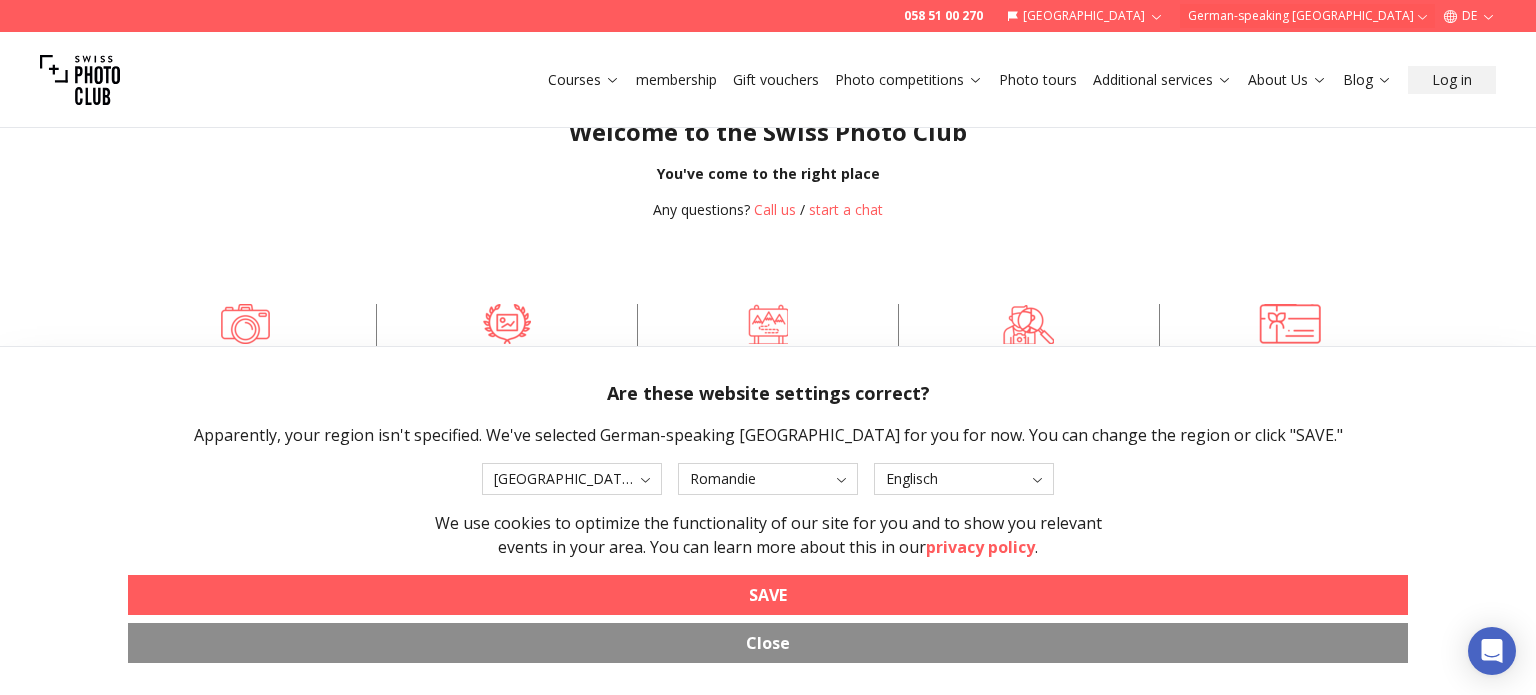 click on "058 51 00 270 [GEOGRAPHIC_DATA] German-speaking [GEOGRAPHIC_DATA] DE Courses membership Gift vouchers Photo competitions Photo tours Additional services About Us Blog Log in Swiss Photo Club: [GEOGRAPHIC_DATA] Find photographers FIND NOW rental studio Swiss Photo Club: [GEOGRAPHIC_DATA] Photo tours DESTINATIONS Photo competitions Swiss Photo Club: [GEOGRAPHIC_DATA] JOIN NOW Swiss Photo Club: [GEOGRAPHIC_DATA] Learn to photograph Courses Gift vouchers Welcome to the Swiss Photo Club You've come to the right place Any questions?    Call us    /   start a chat Learn to photograph Photo competitions Photo tours Find photographers Gift vouchers Learn to photograph Take better photos, guaranteed. Classes for all levels, taught in small groups by the best instructors in the industry. Convenient location and in the language of your choice. Discover for yourself why we've received an average rating of 4.9/5 from more than 500 participants. VIEW COURSES BECOME A MEMBER PhotoBastei [DATE]  -  [DATE] PhotoBastei Galerie Renaissance  -" at bounding box center [768, 1959] 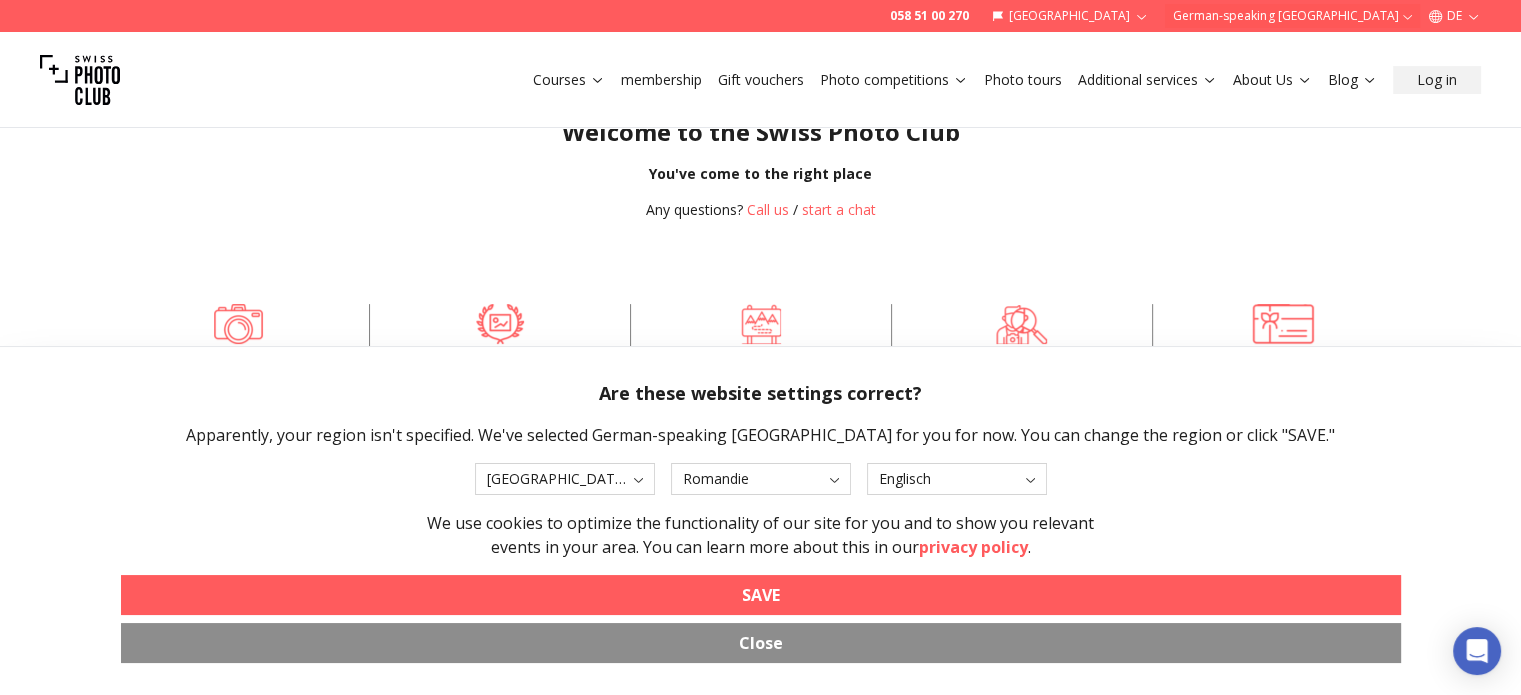 click on "SAVE" at bounding box center [761, 595] 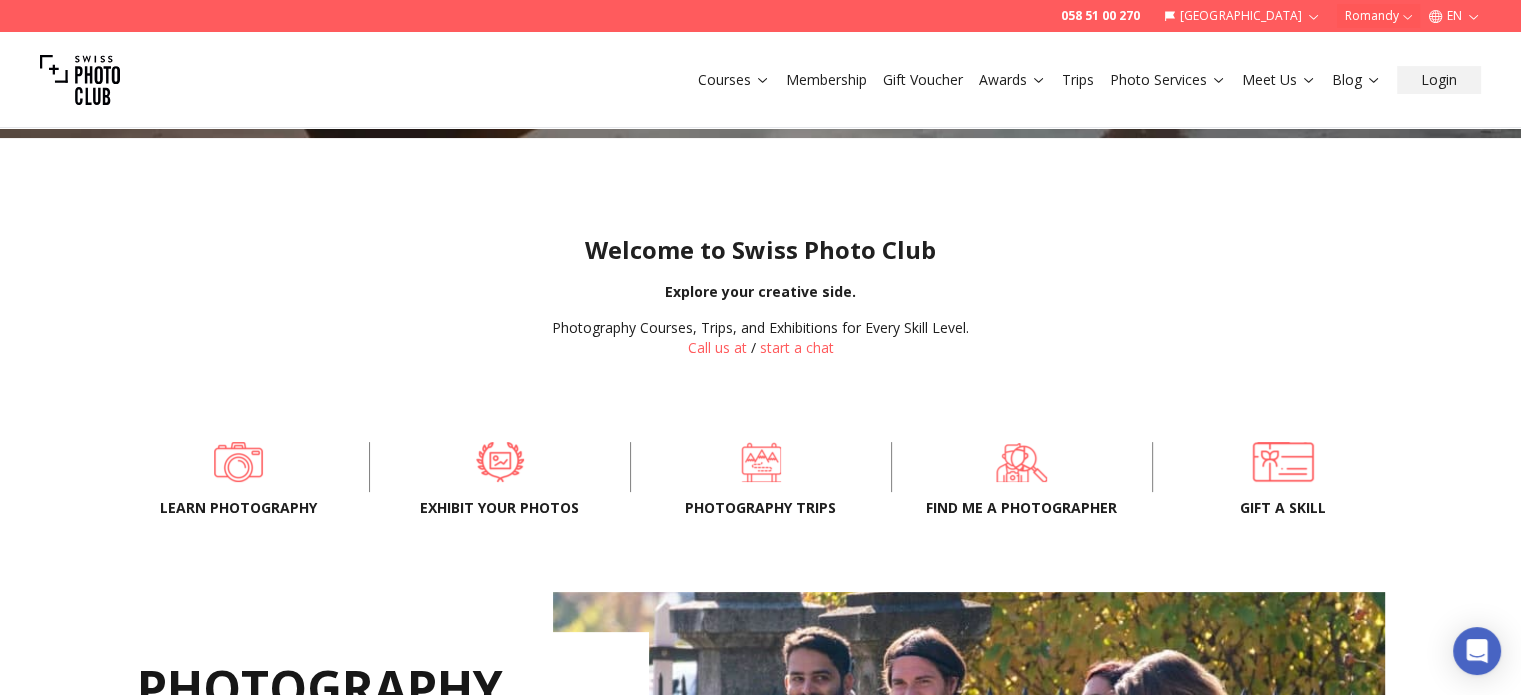 scroll, scrollTop: 600, scrollLeft: 0, axis: vertical 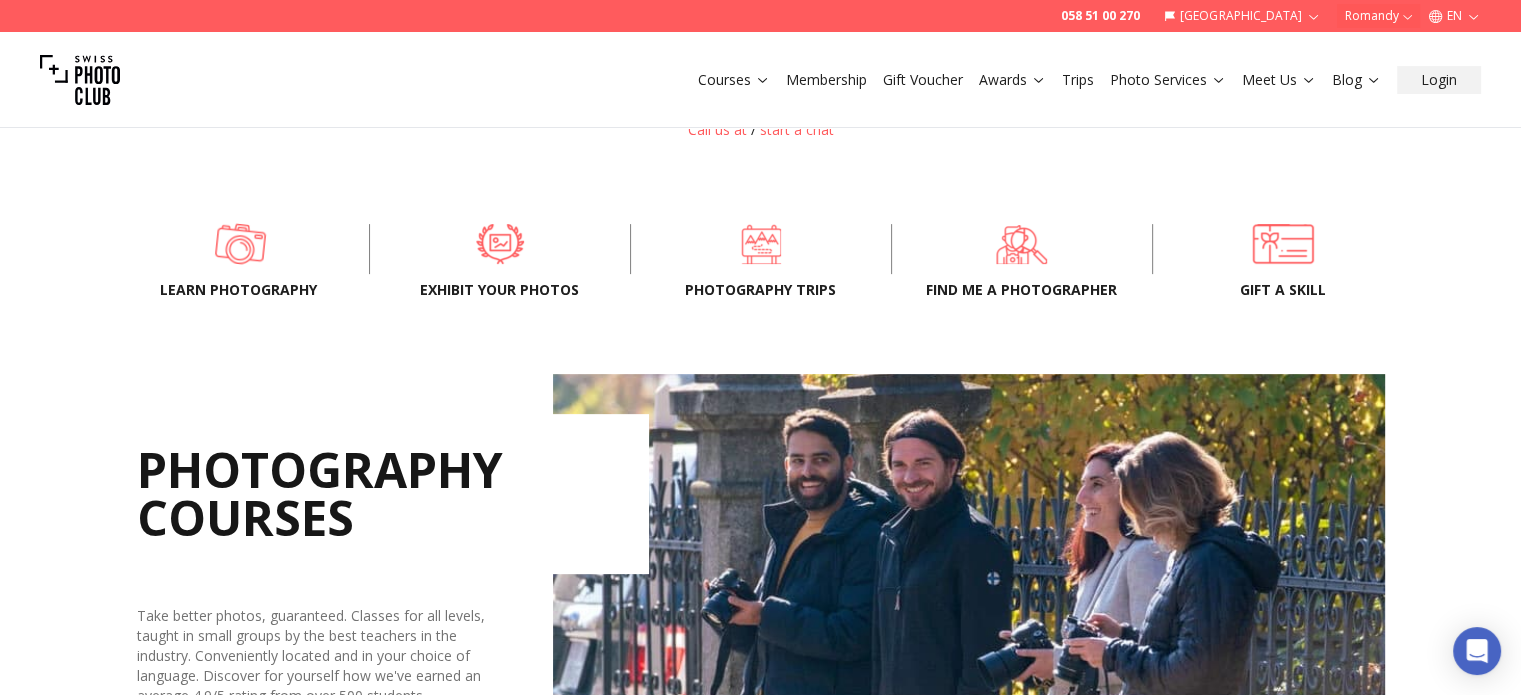 click at bounding box center [240, 244] 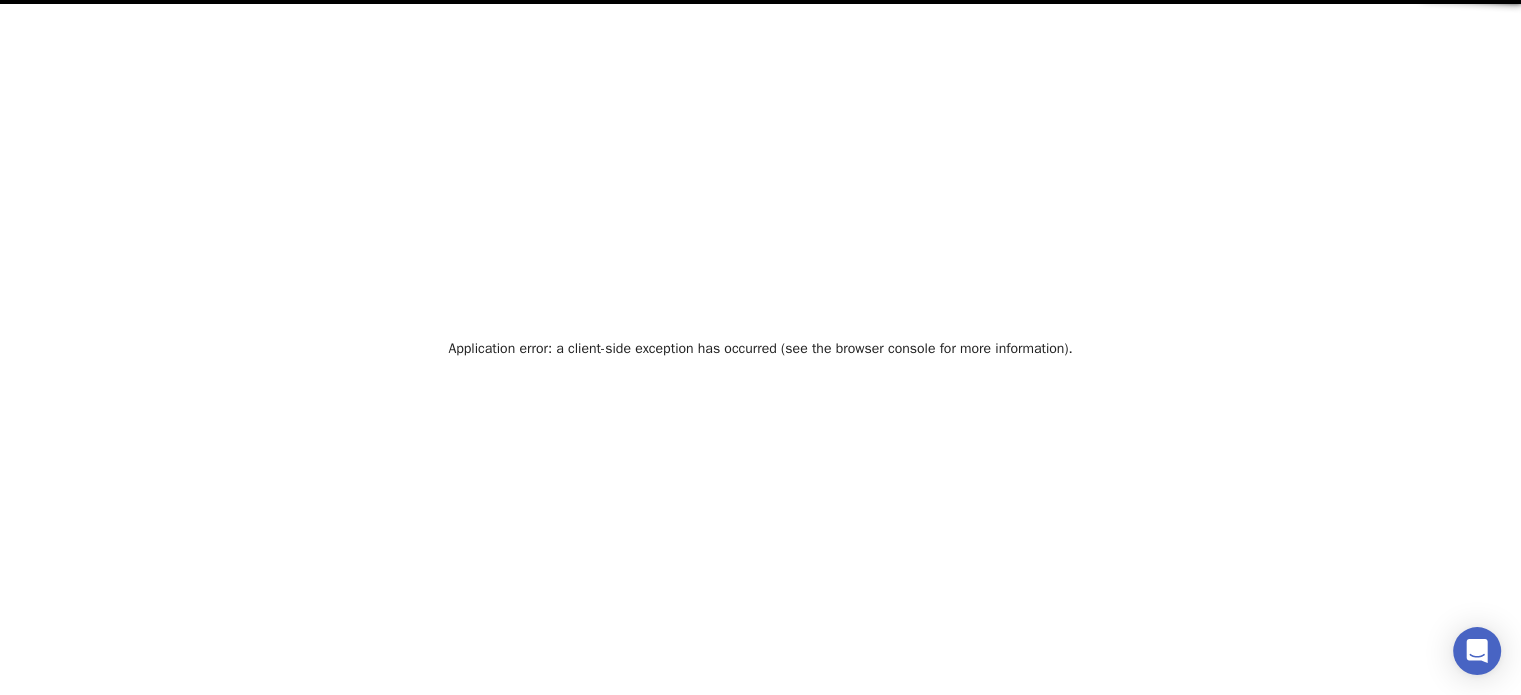 scroll, scrollTop: 0, scrollLeft: 0, axis: both 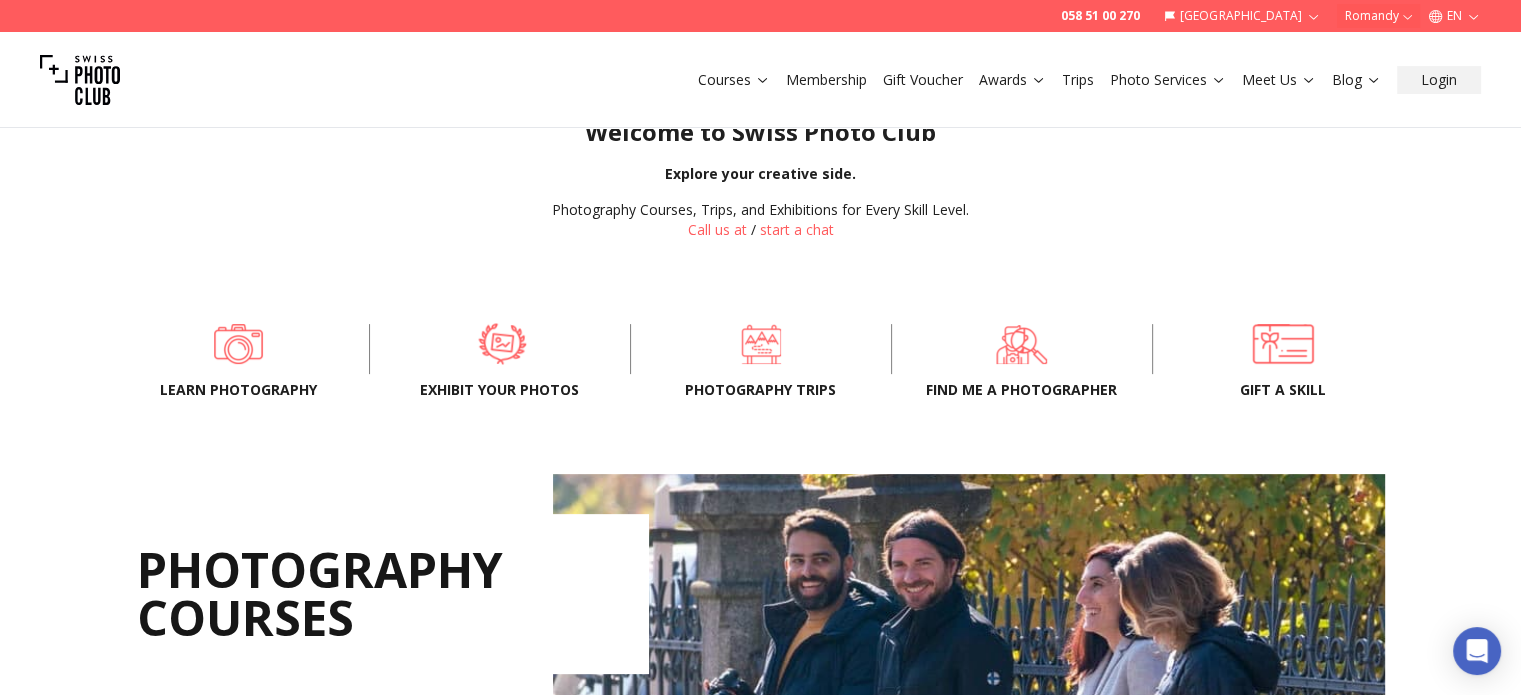 click at bounding box center (501, 344) 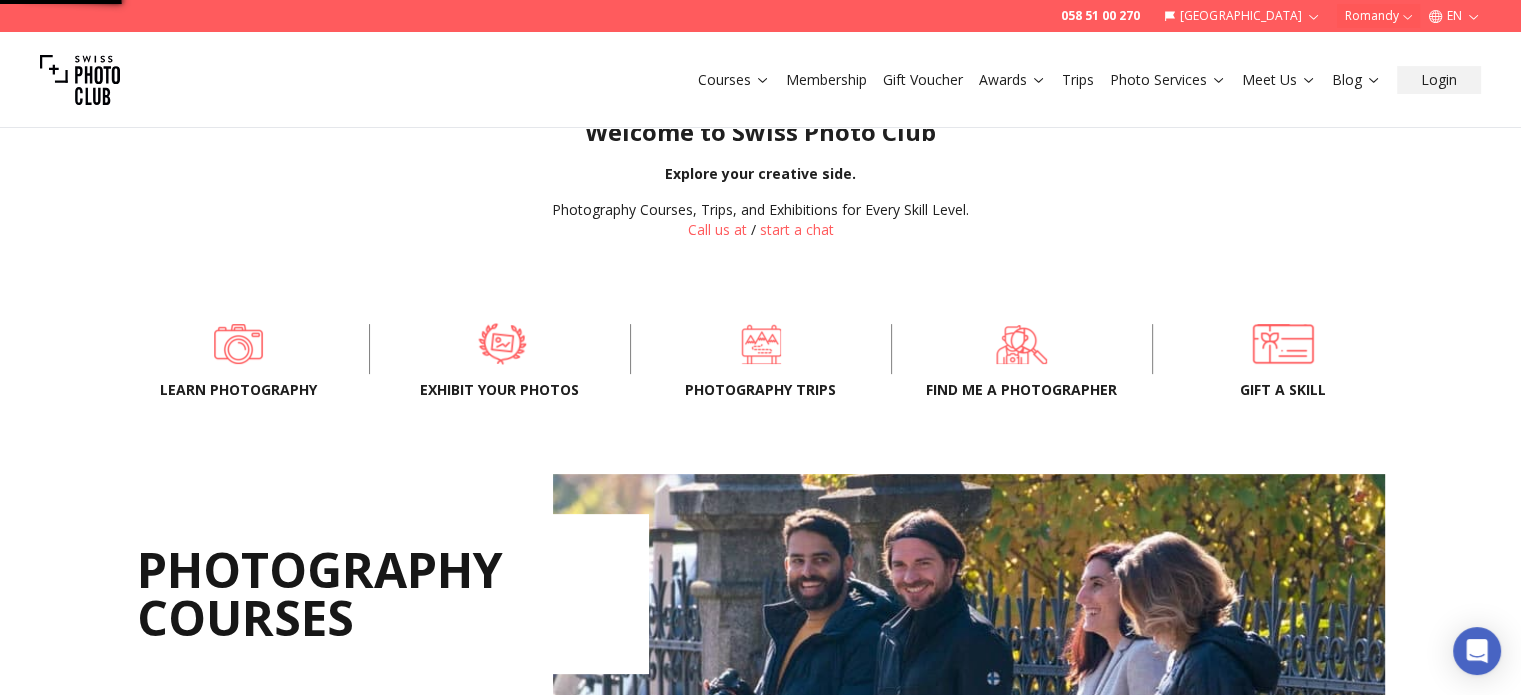 scroll, scrollTop: 0, scrollLeft: 0, axis: both 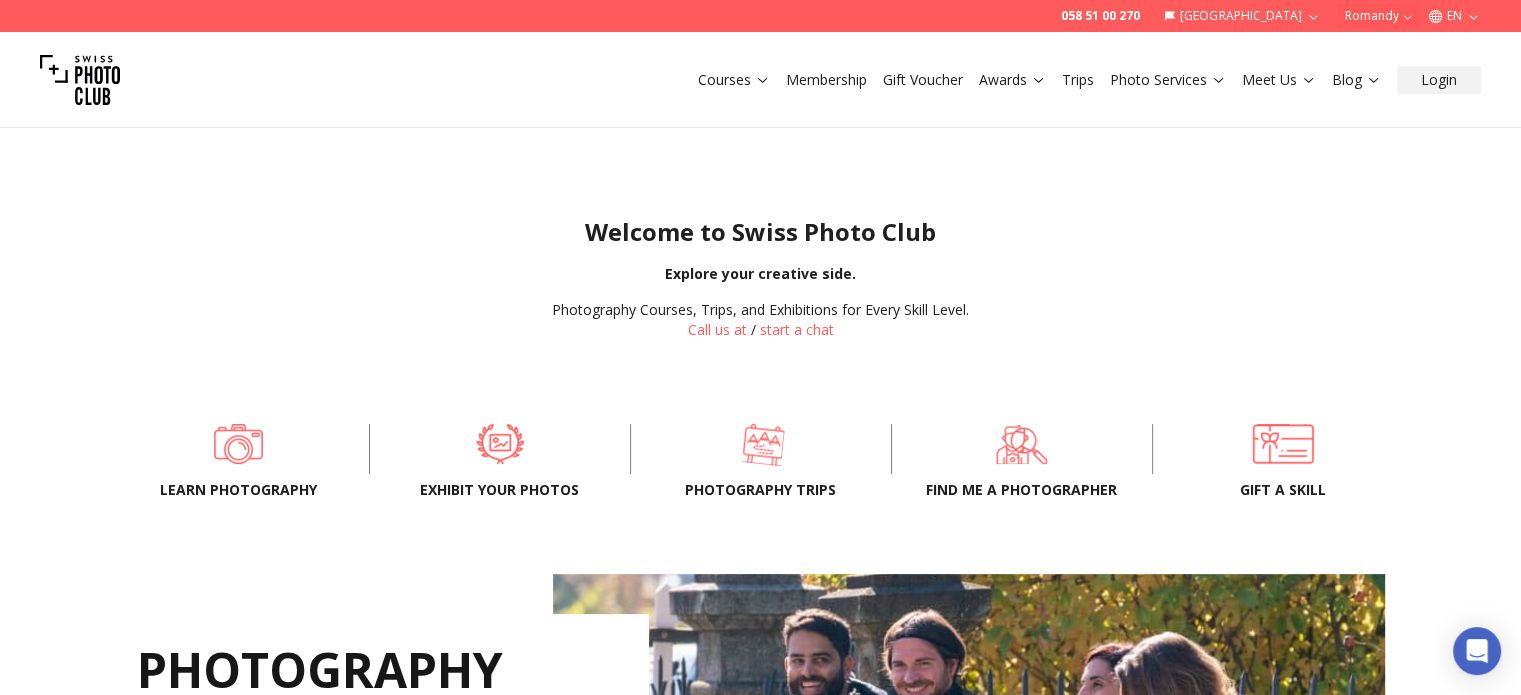 click at bounding box center (762, 444) 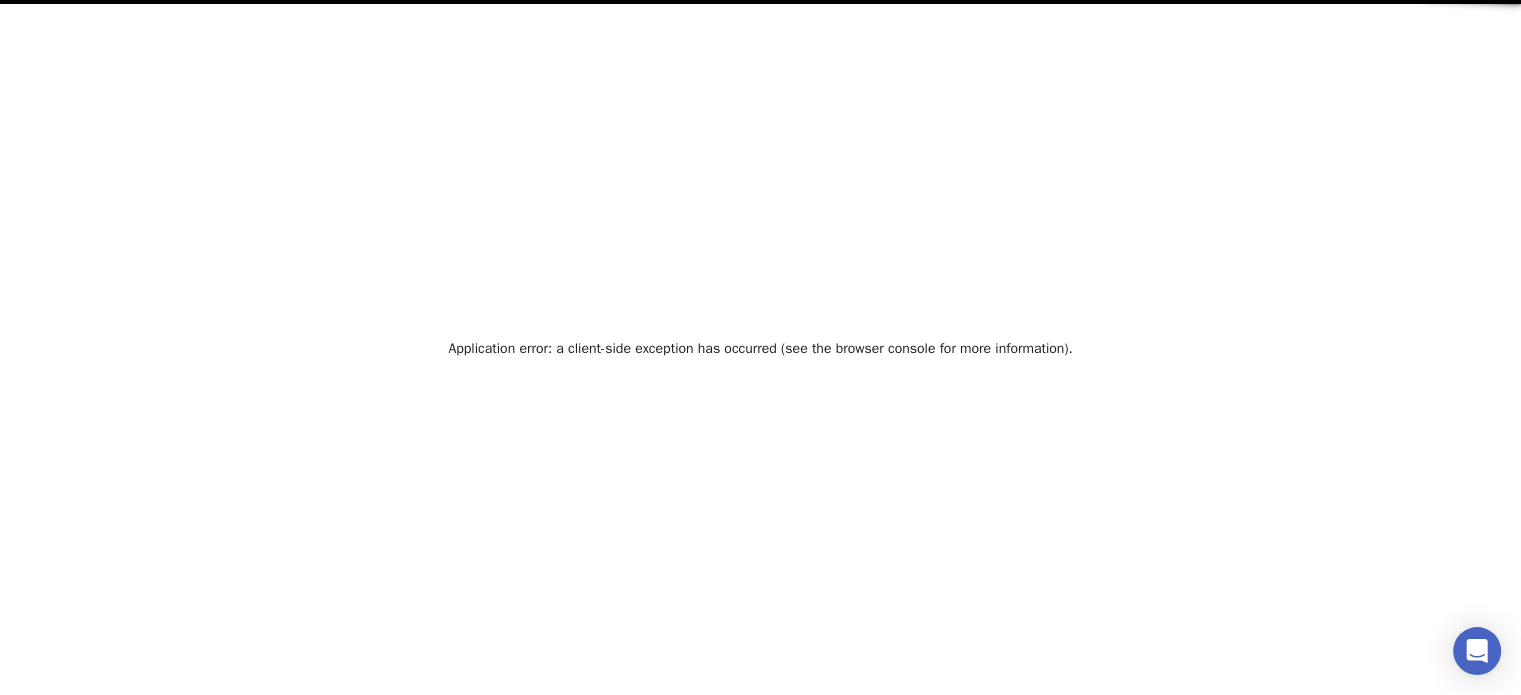 scroll, scrollTop: 0, scrollLeft: 0, axis: both 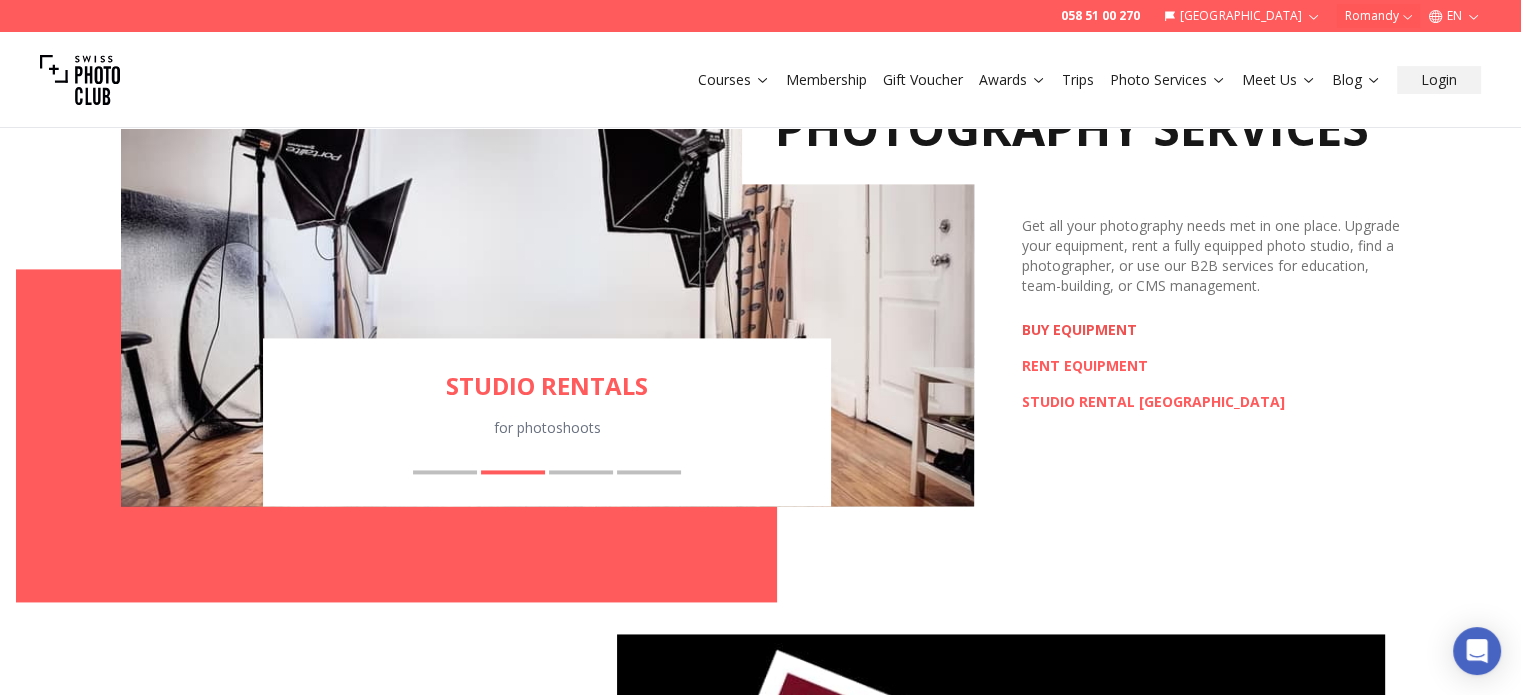 click on "BUY EQUIPMENT" at bounding box center [1079, 329] 